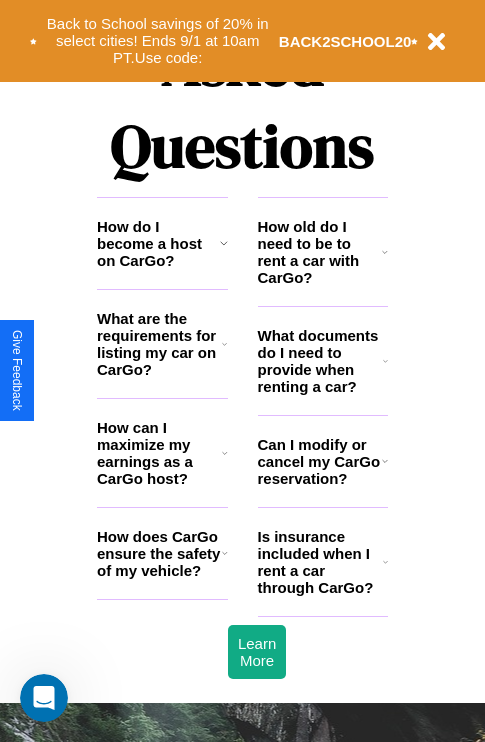 scroll, scrollTop: 2423, scrollLeft: 0, axis: vertical 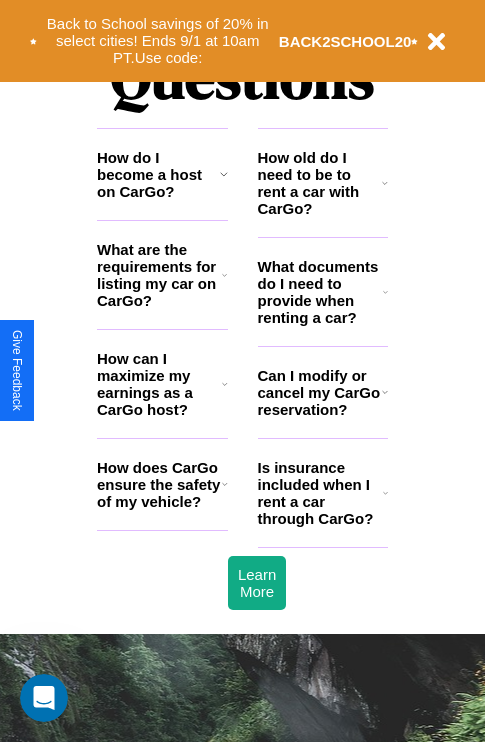 click 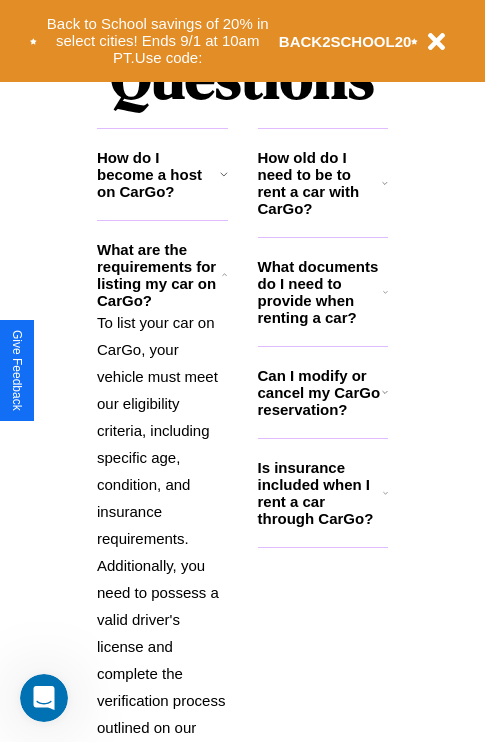 click 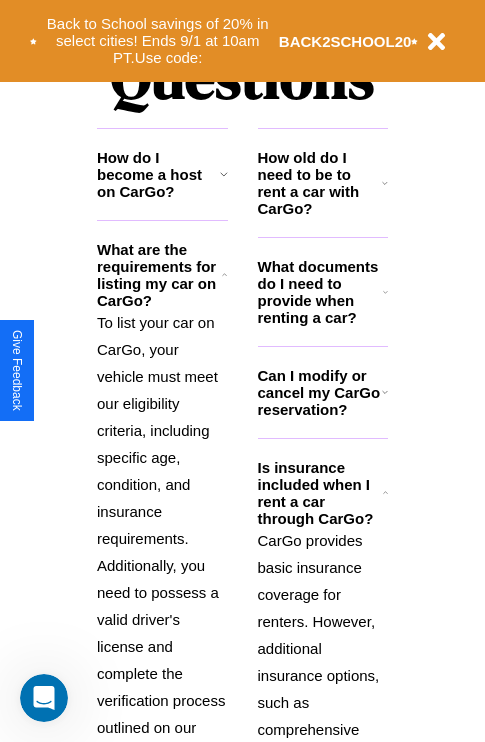 click on "Can I modify or cancel my CarGo reservation?" at bounding box center (320, 392) 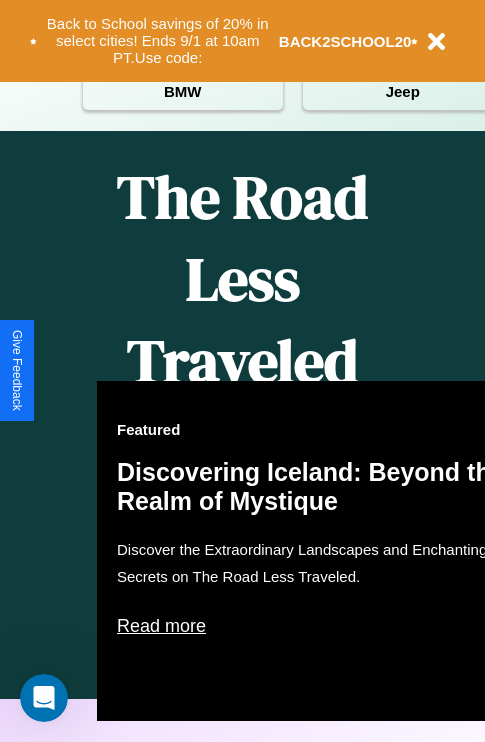 scroll, scrollTop: 0, scrollLeft: 0, axis: both 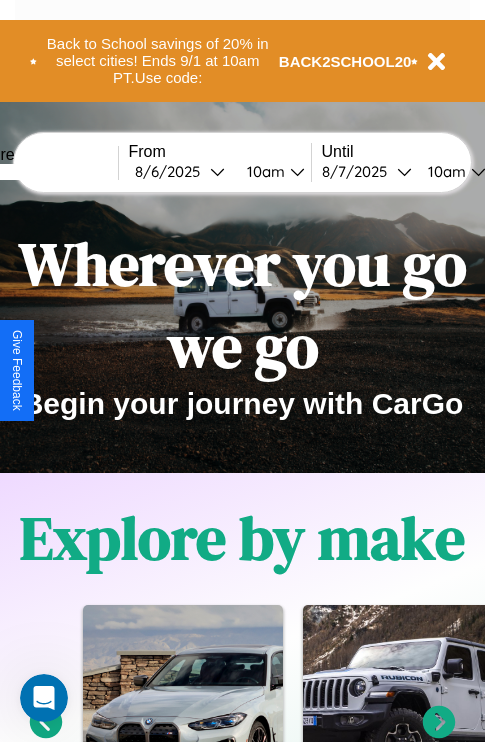 click at bounding box center [43, 172] 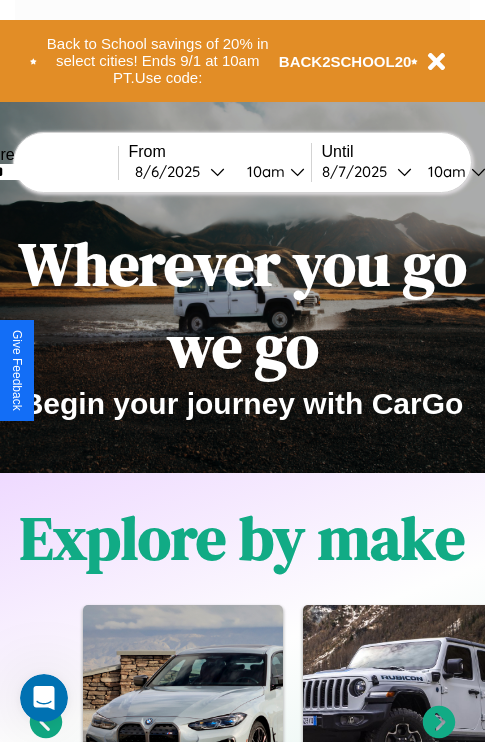 type on "******" 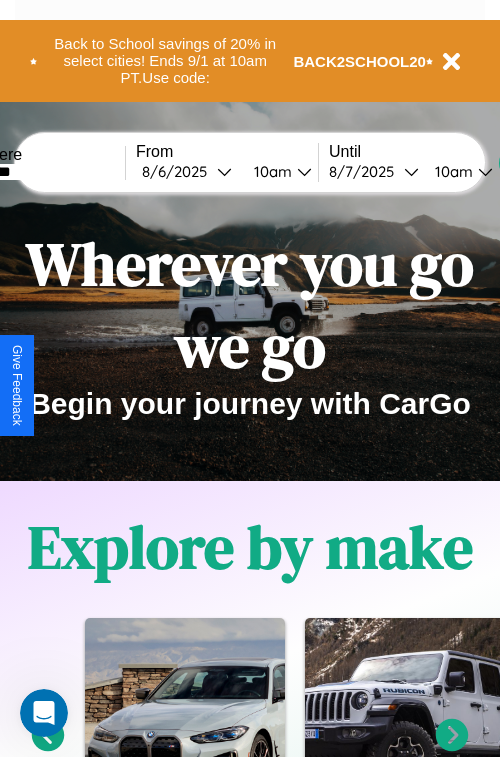 select on "*" 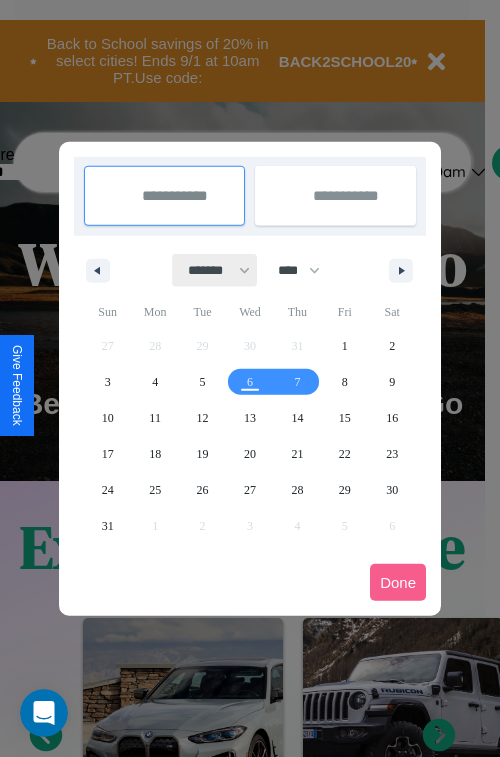 click on "******* ******** ***** ***** *** **** **** ****** ********* ******* ******** ********" at bounding box center (215, 270) 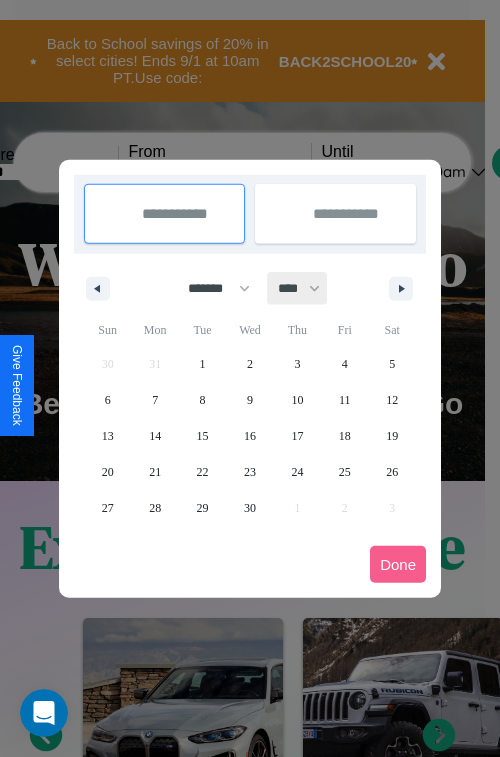 click on "**** **** **** **** **** **** **** **** **** **** **** **** **** **** **** **** **** **** **** **** **** **** **** **** **** **** **** **** **** **** **** **** **** **** **** **** **** **** **** **** **** **** **** **** **** **** **** **** **** **** **** **** **** **** **** **** **** **** **** **** **** **** **** **** **** **** **** **** **** **** **** **** **** **** **** **** **** **** **** **** **** **** **** **** **** **** **** **** **** **** **** **** **** **** **** **** **** **** **** **** **** **** **** **** **** **** **** **** **** **** **** **** **** **** **** **** **** **** **** **** ****" at bounding box center [298, 288] 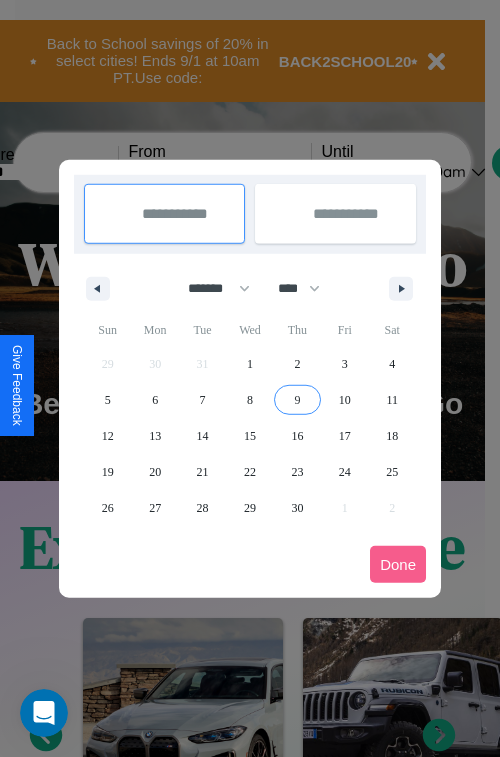 click on "9" at bounding box center [297, 400] 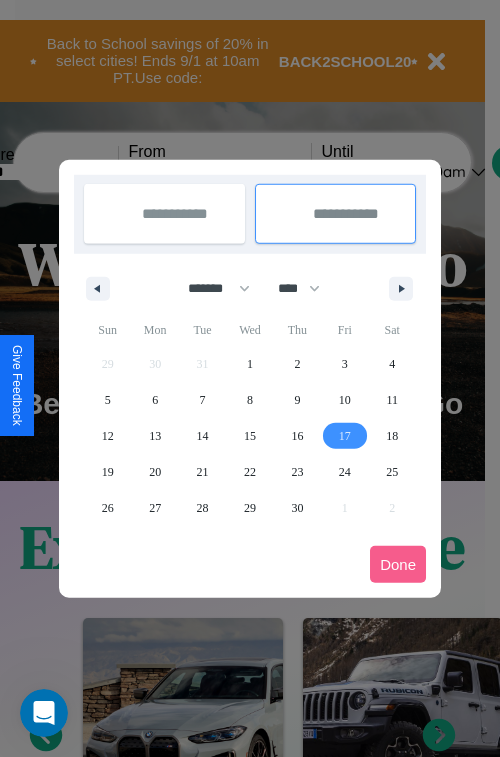 click on "17" at bounding box center (345, 436) 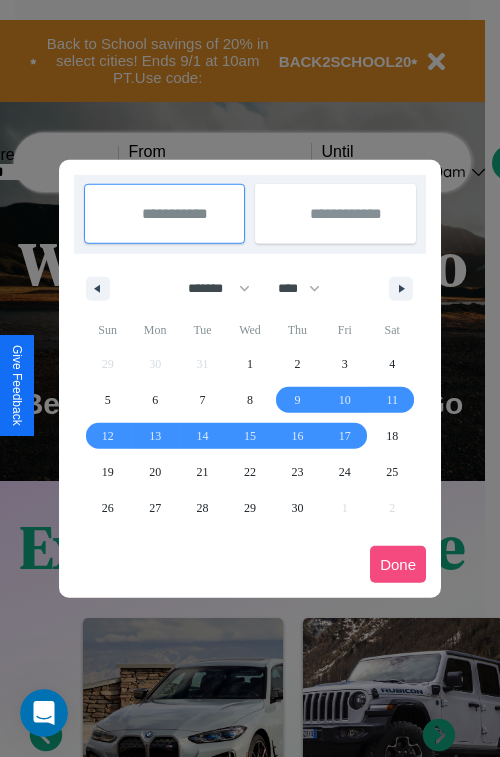 click on "Done" at bounding box center [398, 564] 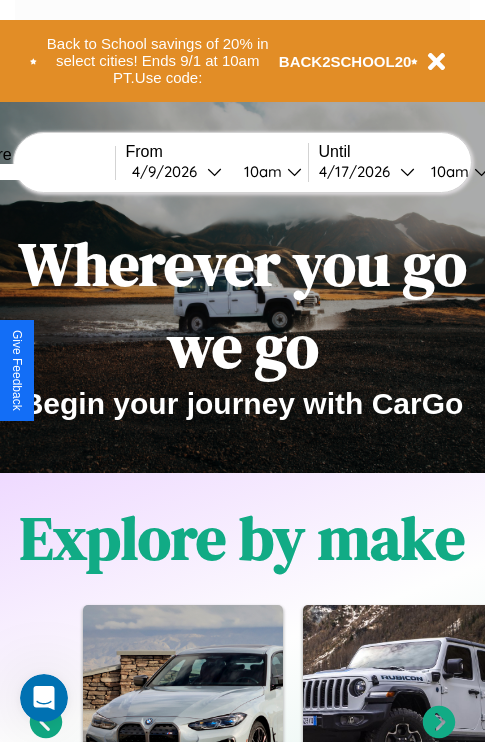 click on "10am" at bounding box center [260, 171] 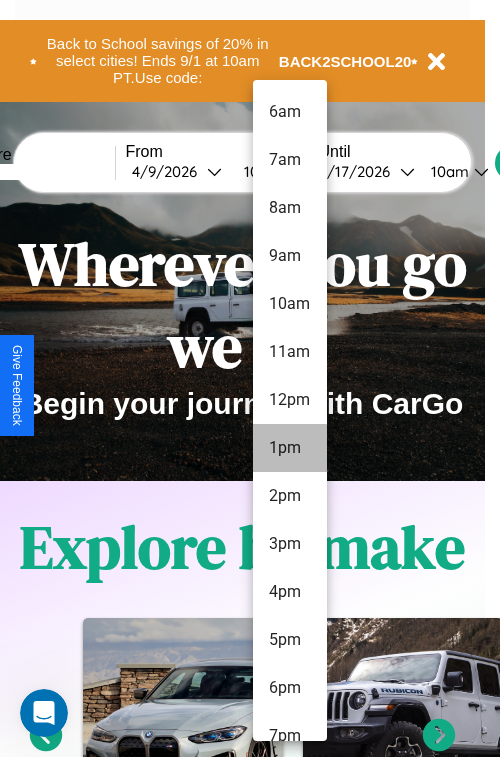 click on "1pm" at bounding box center [290, 448] 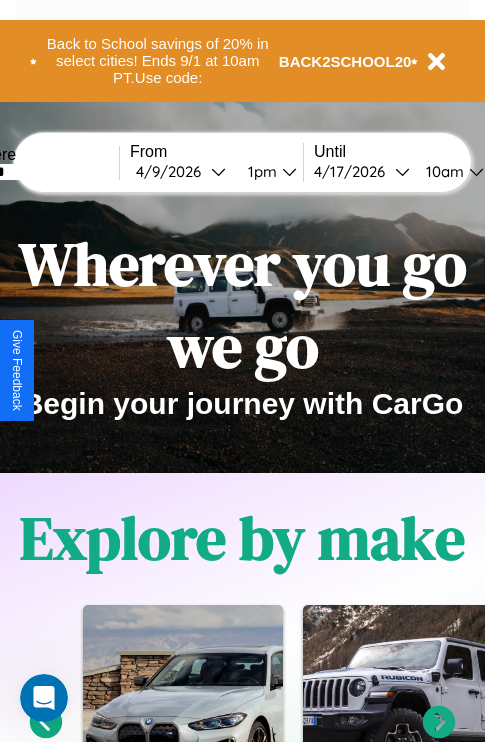 scroll, scrollTop: 0, scrollLeft: 66, axis: horizontal 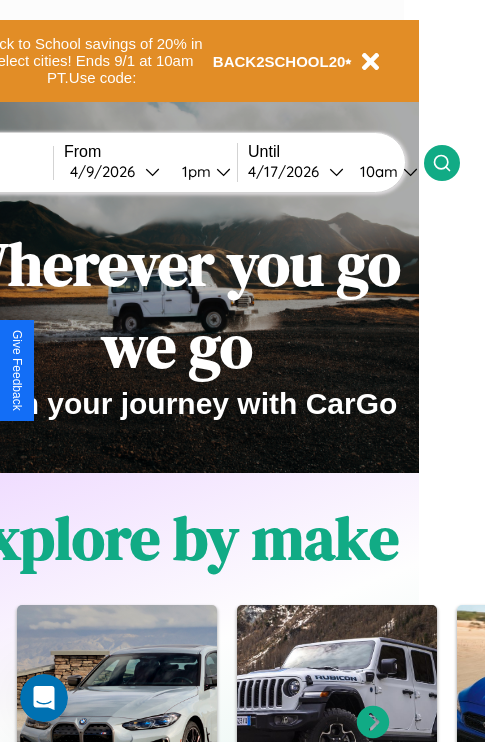 click 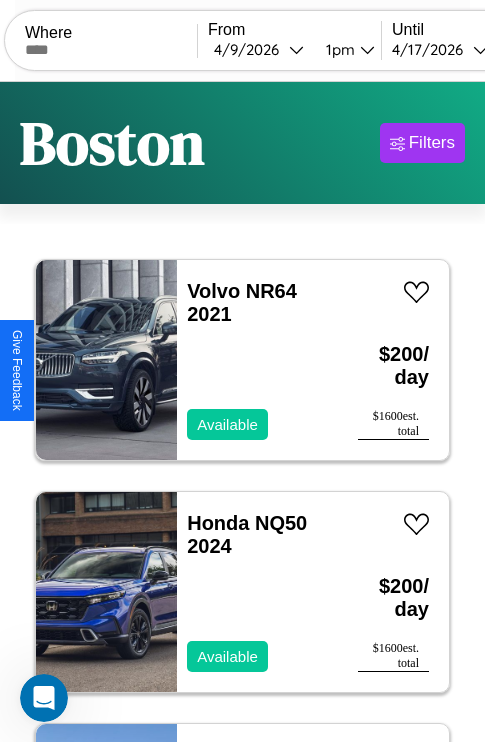 scroll, scrollTop: 95, scrollLeft: 0, axis: vertical 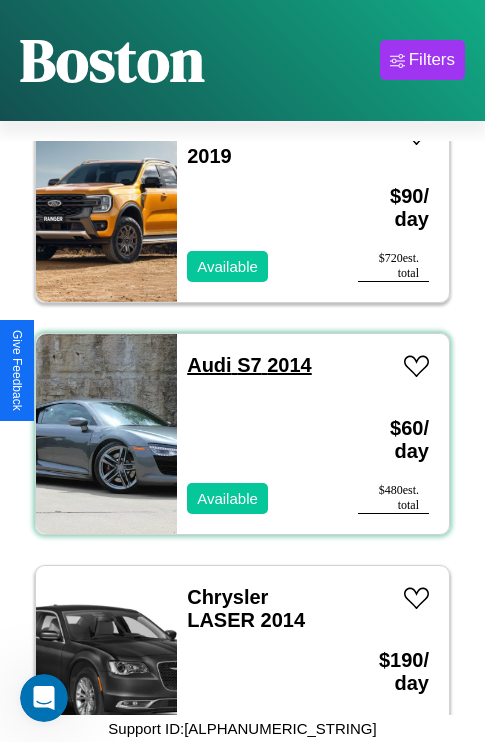 click on "Audi   S7   2014" at bounding box center (249, 365) 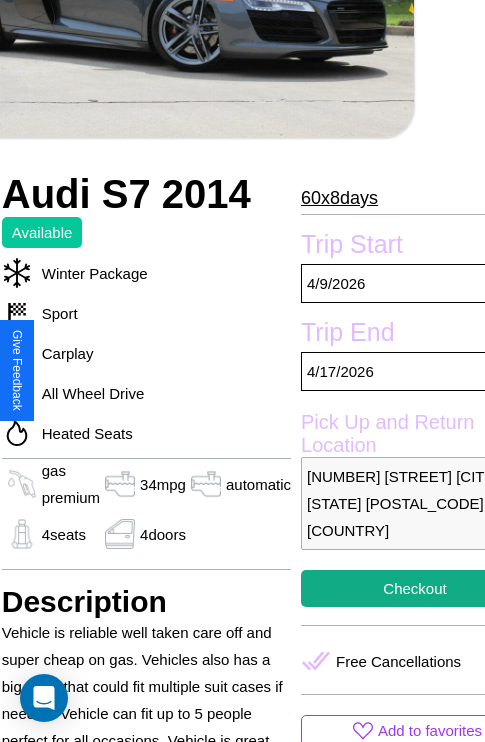 scroll, scrollTop: 400, scrollLeft: 107, axis: both 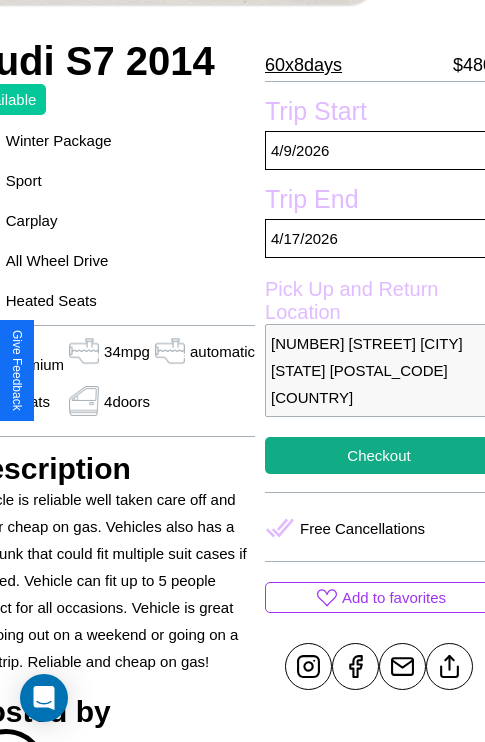 click on "8545 Maple Street  Boston Massachusetts 15538 United States" at bounding box center (379, 370) 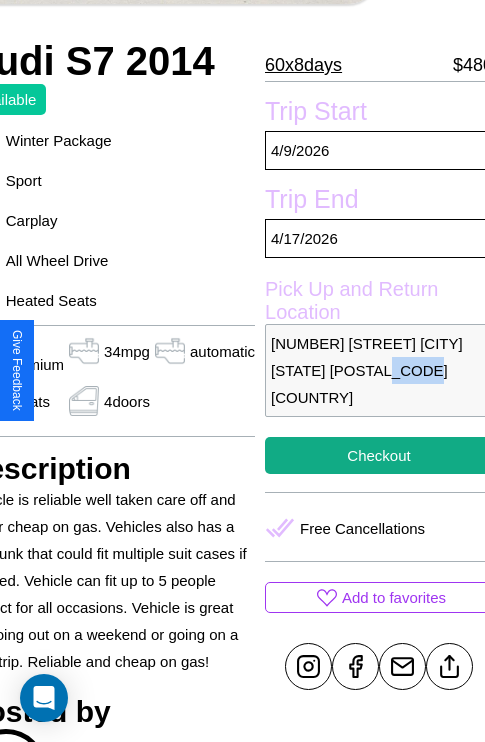 click on "8545 Maple Street  Boston Massachusetts 15538 United States" at bounding box center [379, 370] 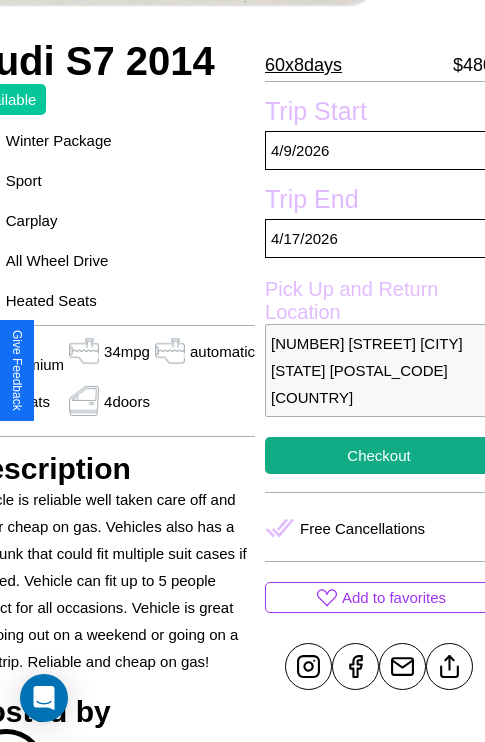 click on "8545 Maple Street  Boston Massachusetts 15538 United States" at bounding box center (379, 370) 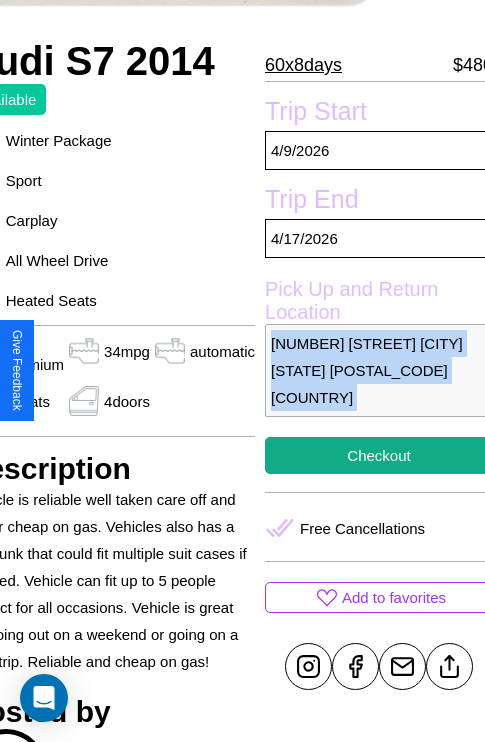 click on "8545 Maple Street  Boston Massachusetts 15538 United States" at bounding box center (379, 370) 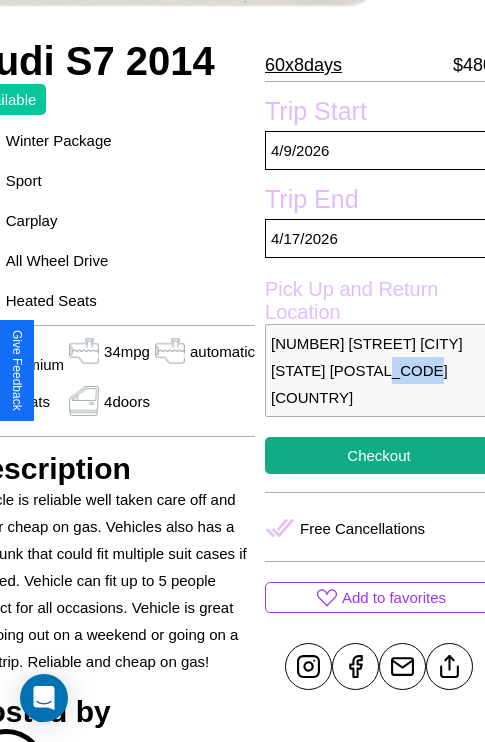 click on "8545 Maple Street  Boston Massachusetts 15538 United States" at bounding box center (379, 370) 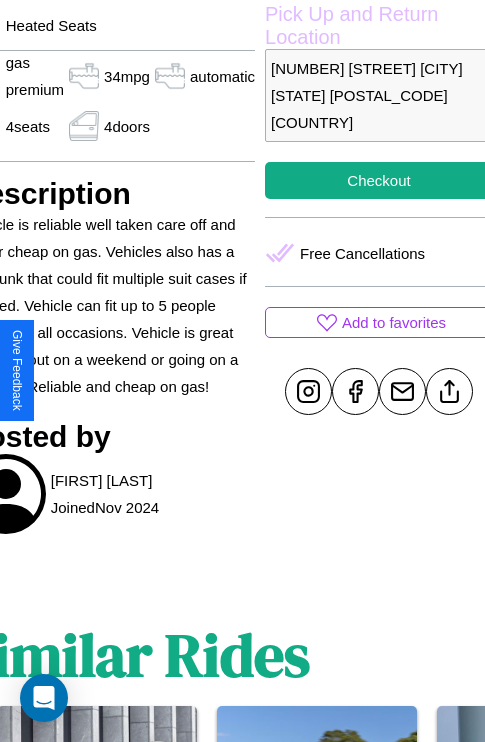 scroll, scrollTop: 696, scrollLeft: 107, axis: both 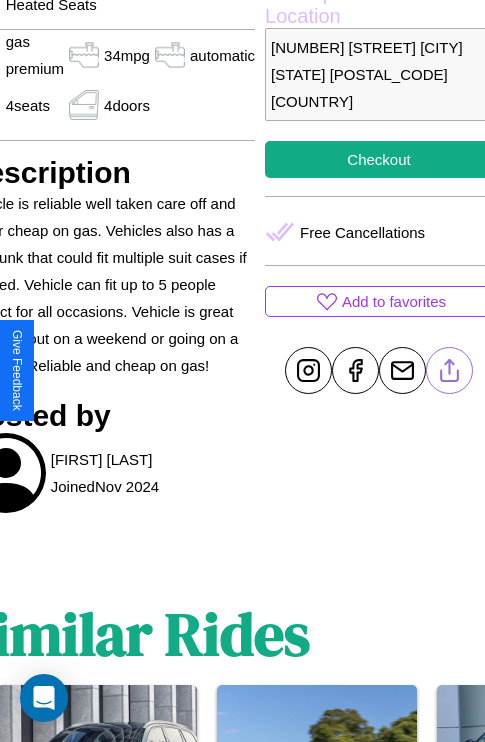 click 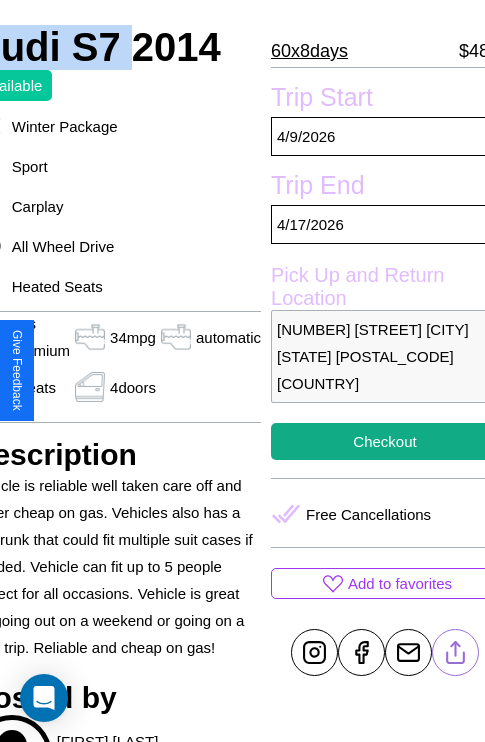 scroll, scrollTop: 485, scrollLeft: 107, axis: both 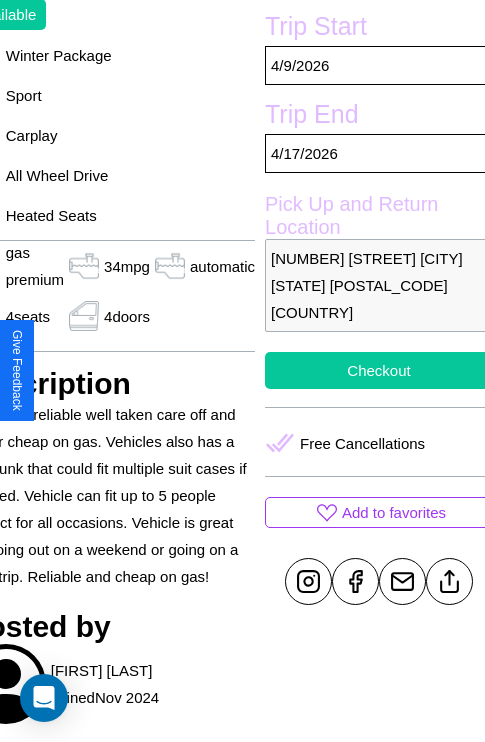 click on "Checkout" at bounding box center (379, 370) 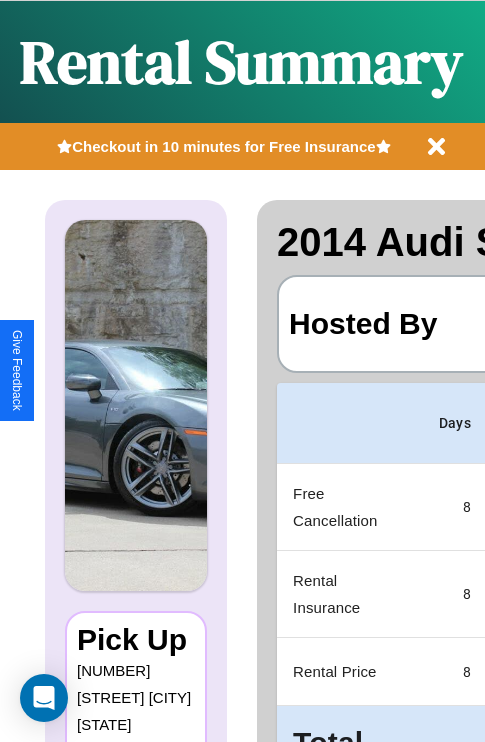 scroll, scrollTop: 106, scrollLeft: 414, axis: both 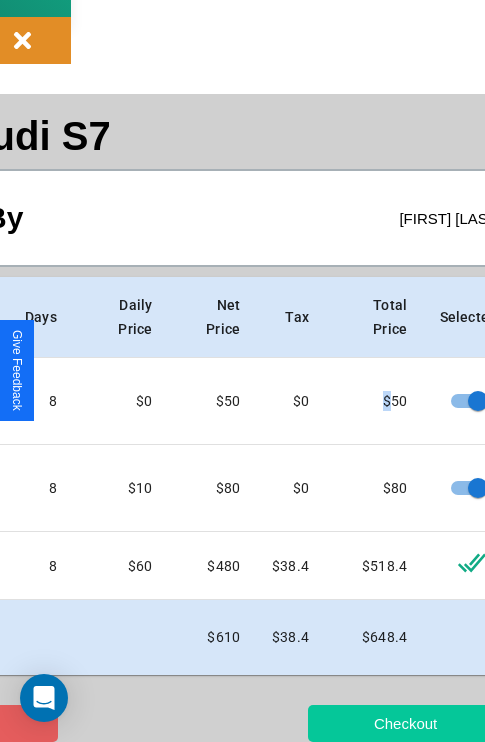 click on "Checkout" at bounding box center (405, 723) 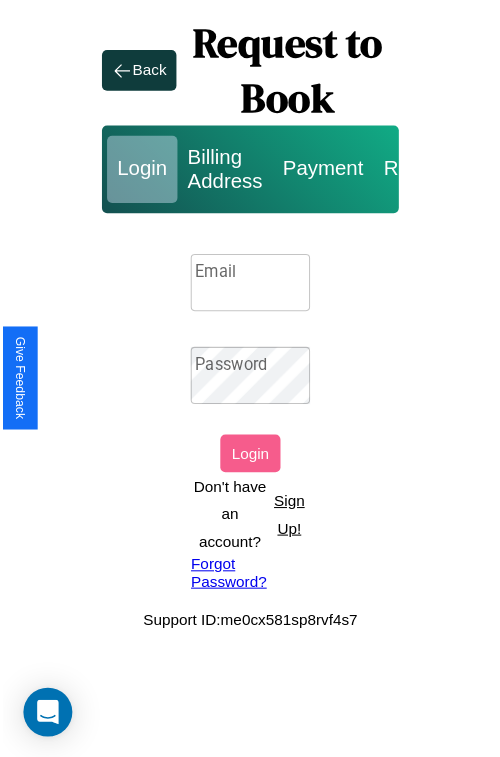 scroll, scrollTop: 0, scrollLeft: 0, axis: both 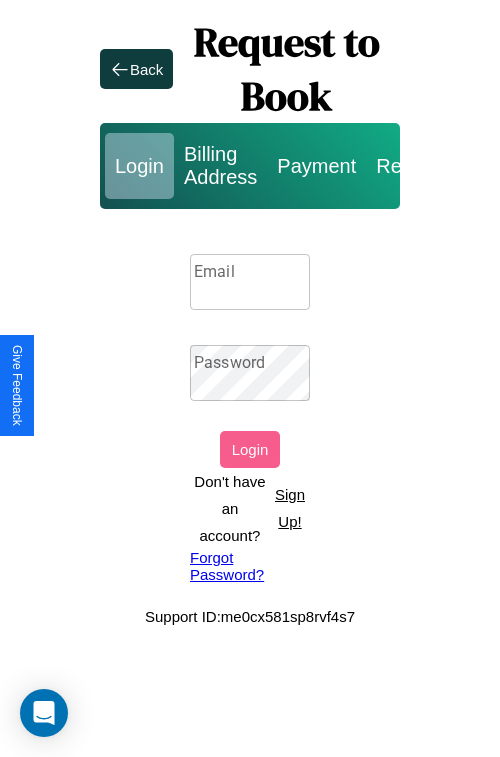 click on "Email" at bounding box center [250, 282] 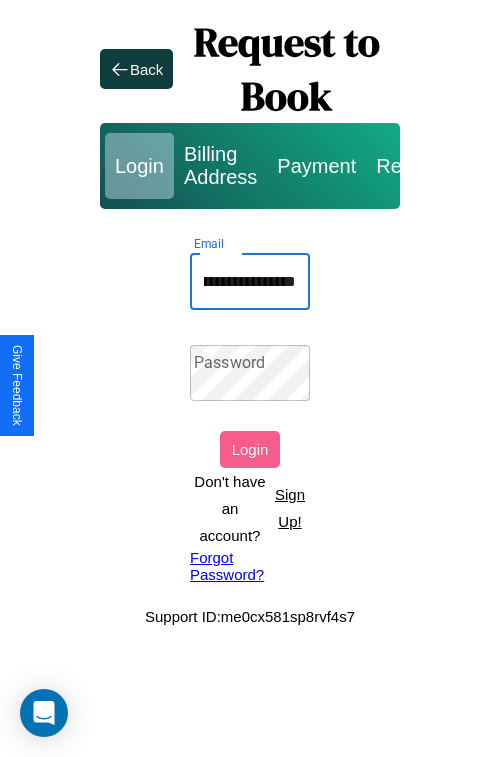 scroll, scrollTop: 0, scrollLeft: 82, axis: horizontal 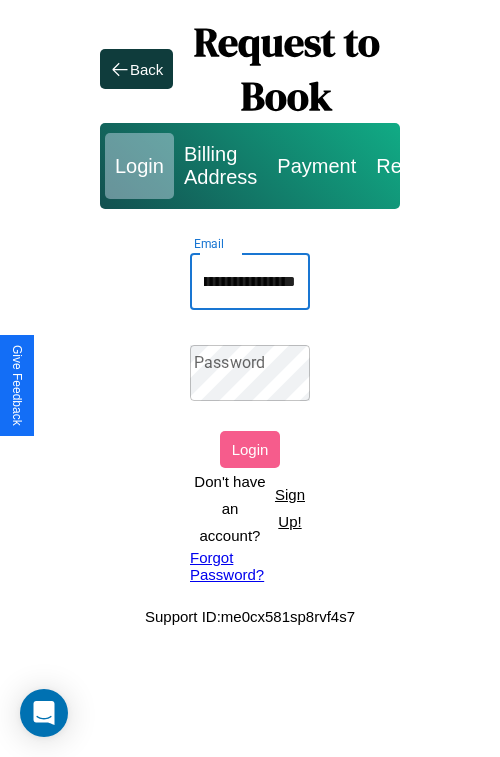 type on "**********" 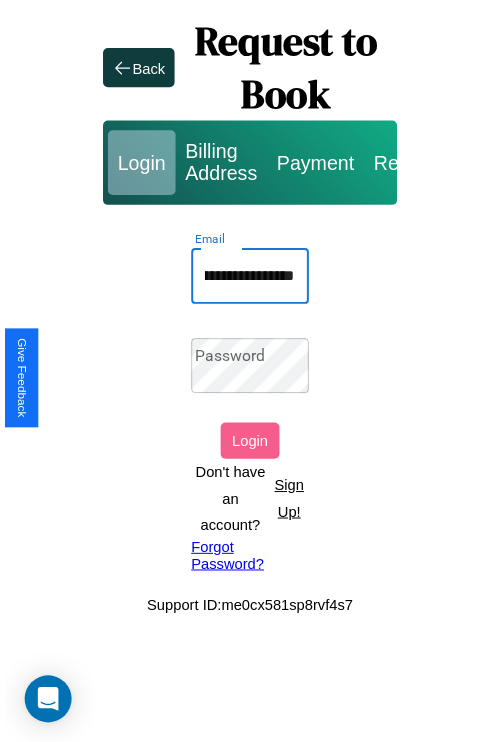 scroll, scrollTop: 0, scrollLeft: 0, axis: both 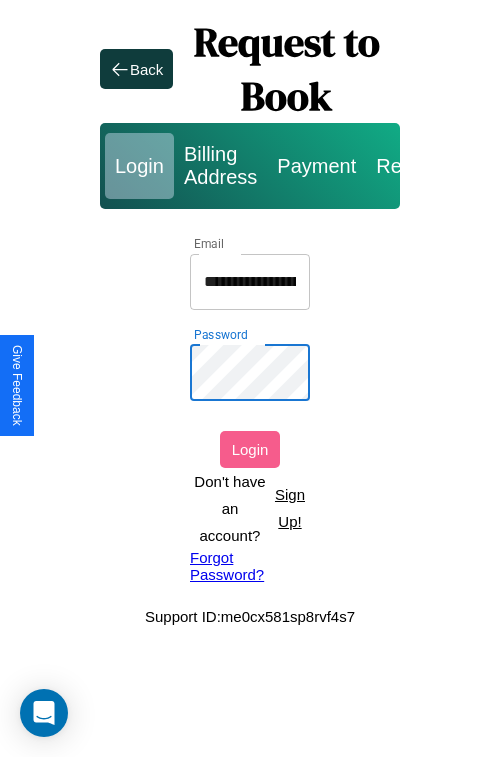 click on "Login" at bounding box center [250, 449] 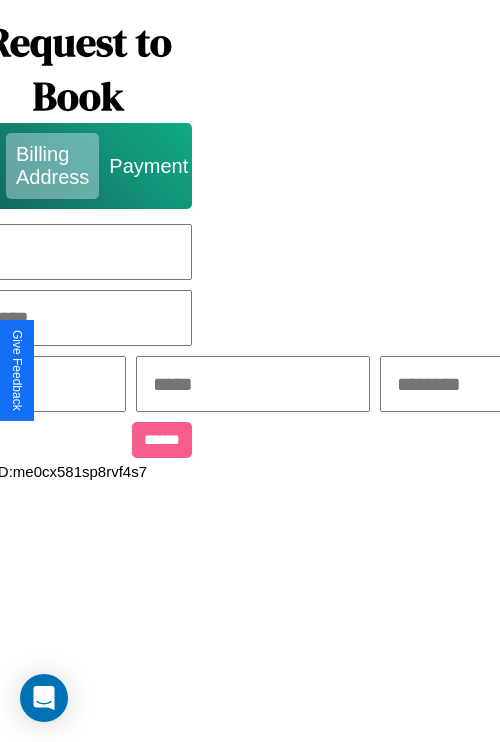 scroll, scrollTop: 0, scrollLeft: 517, axis: horizontal 